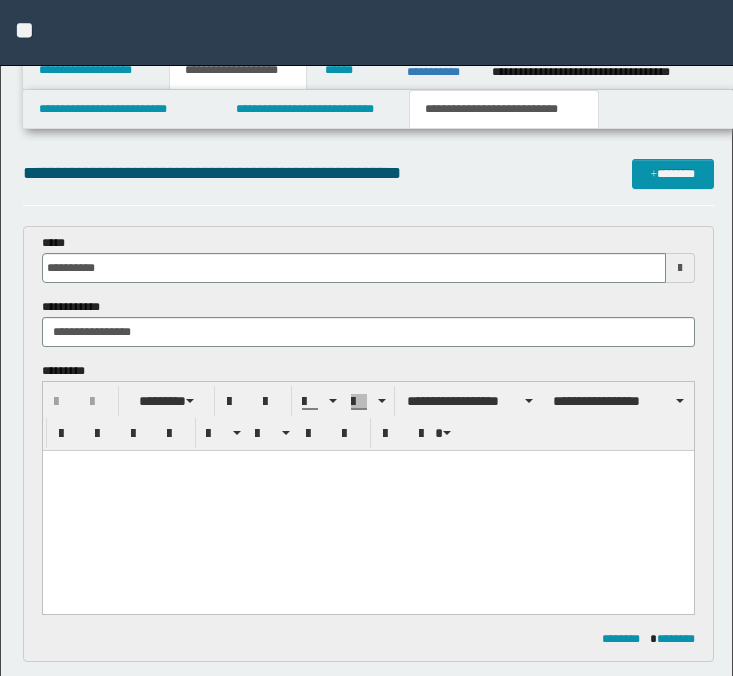 scroll, scrollTop: 995, scrollLeft: 0, axis: vertical 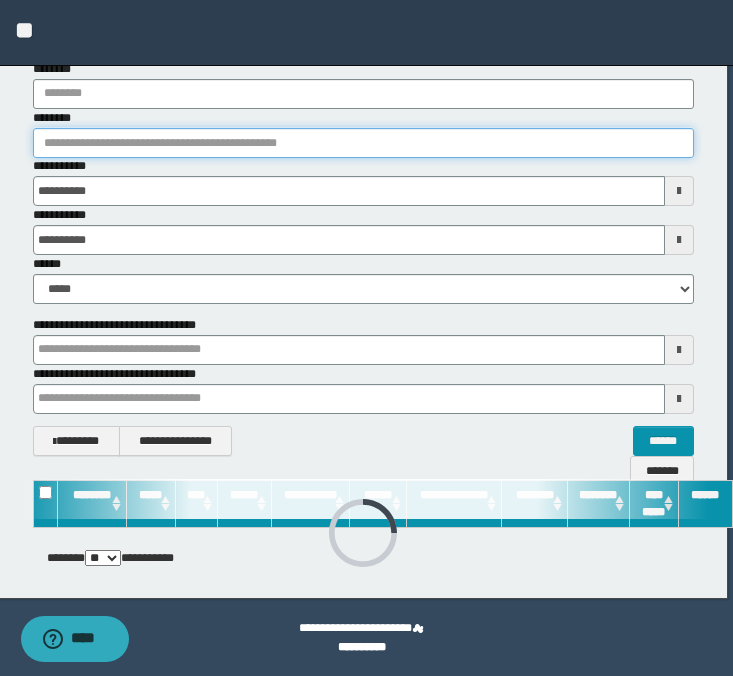 click on "********" at bounding box center [363, 143] 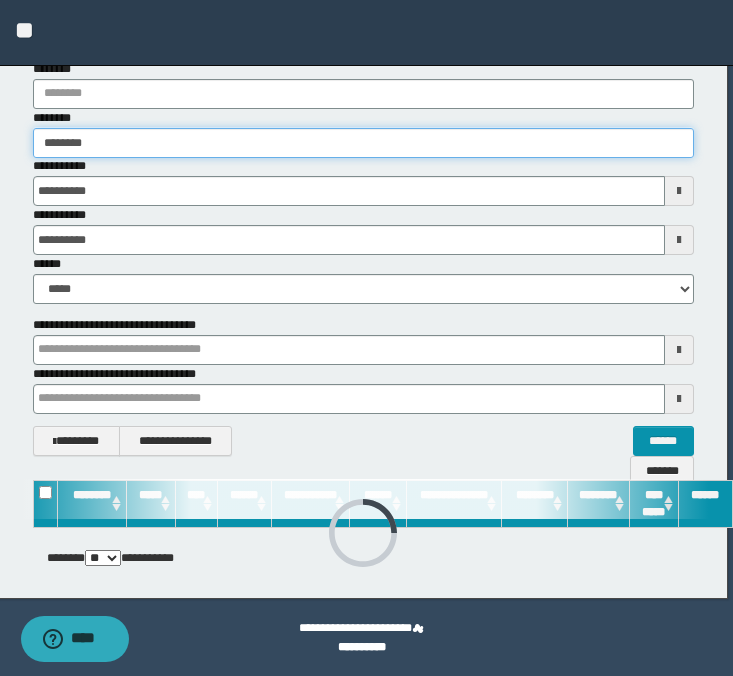 type on "********" 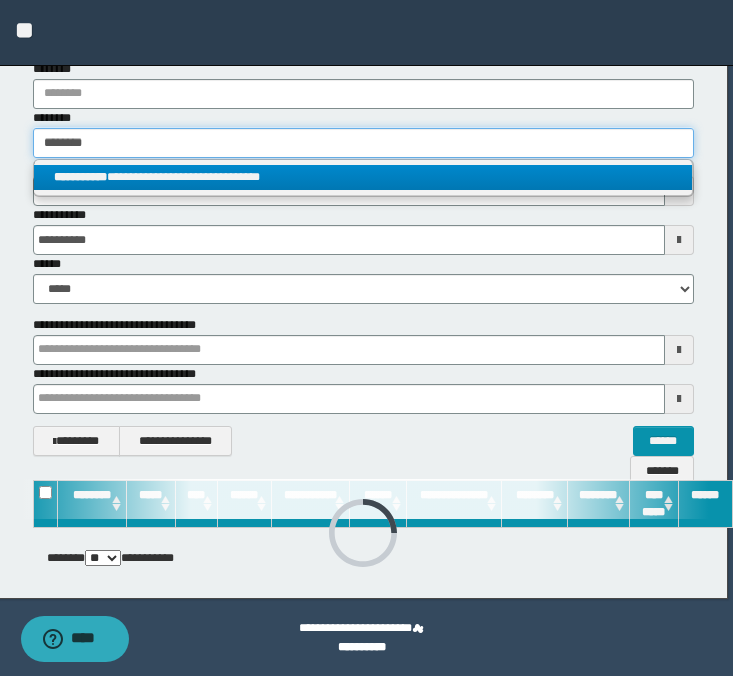 type on "********" 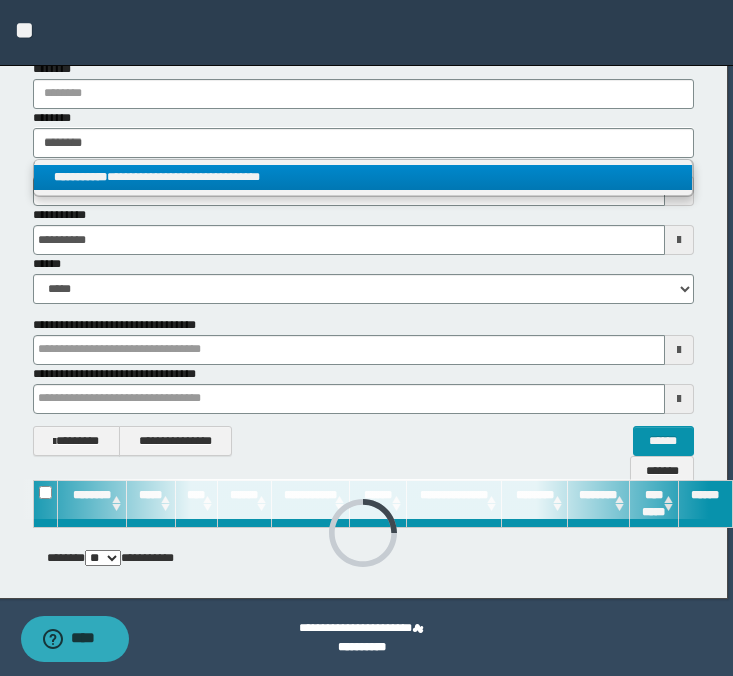 click on "**********" at bounding box center (363, 177) 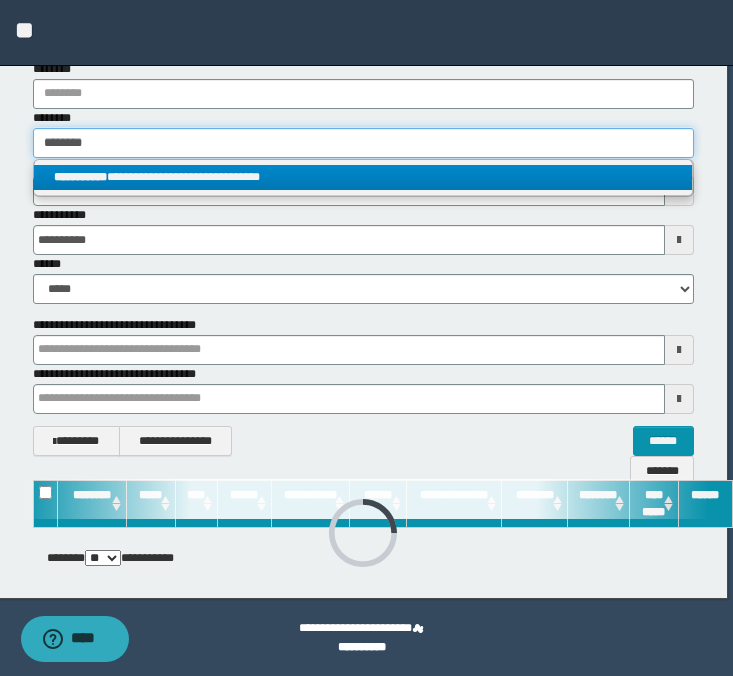type 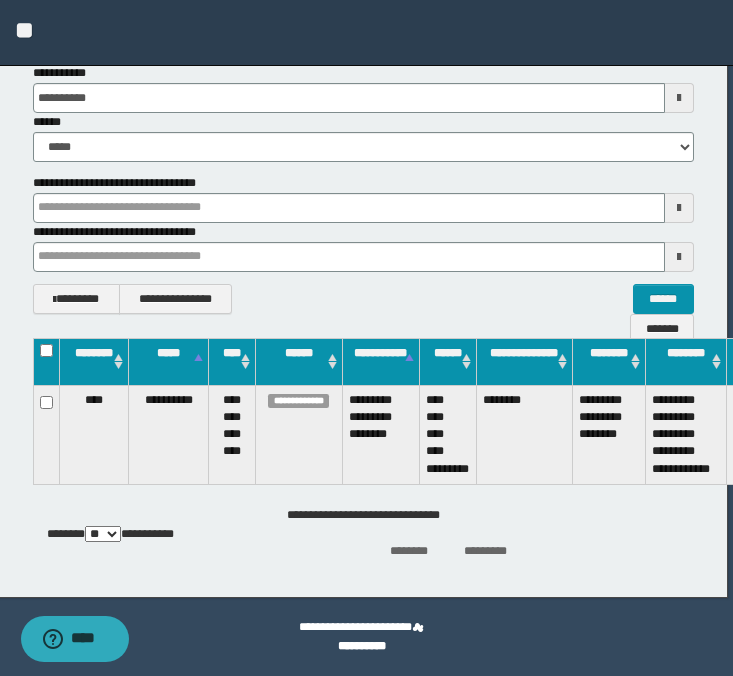 scroll, scrollTop: 263, scrollLeft: 107, axis: both 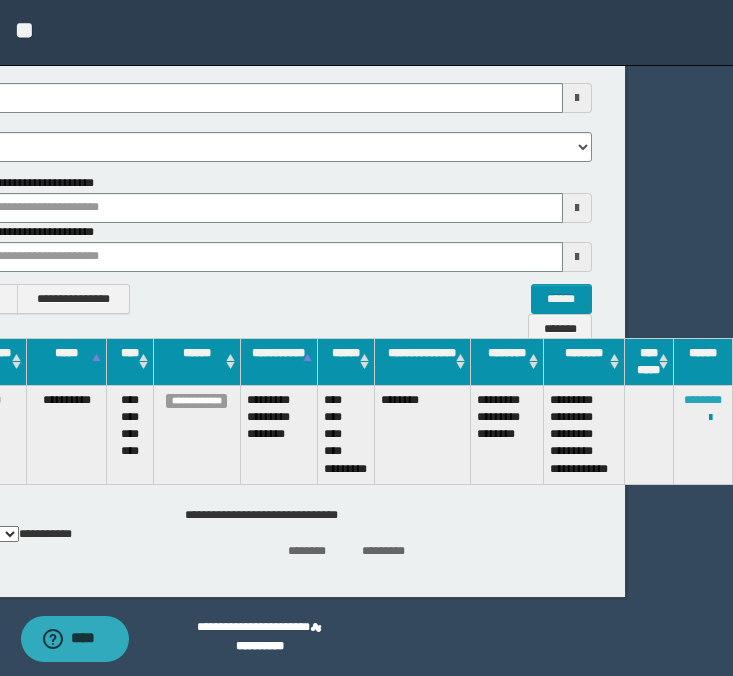 click on "********" at bounding box center (703, 400) 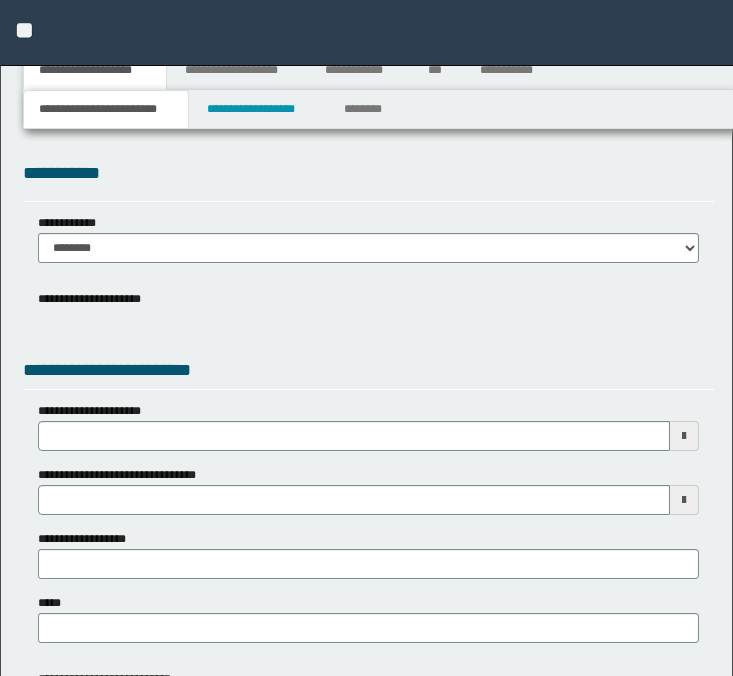 scroll, scrollTop: 0, scrollLeft: 0, axis: both 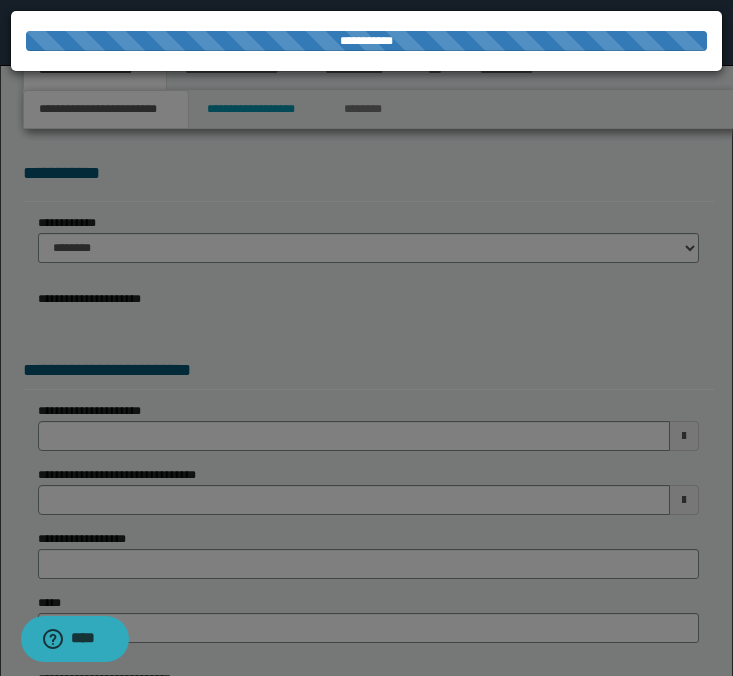 select on "*" 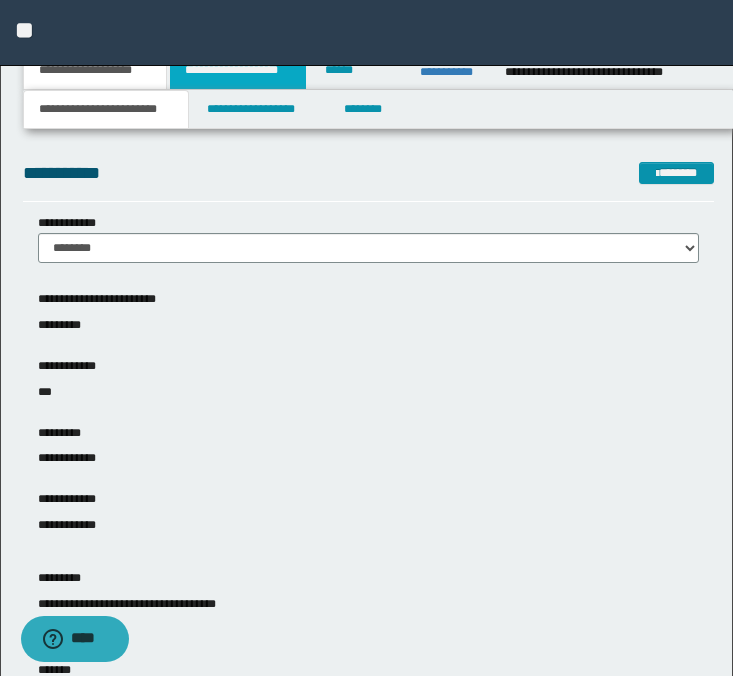 click on "**********" at bounding box center (238, 70) 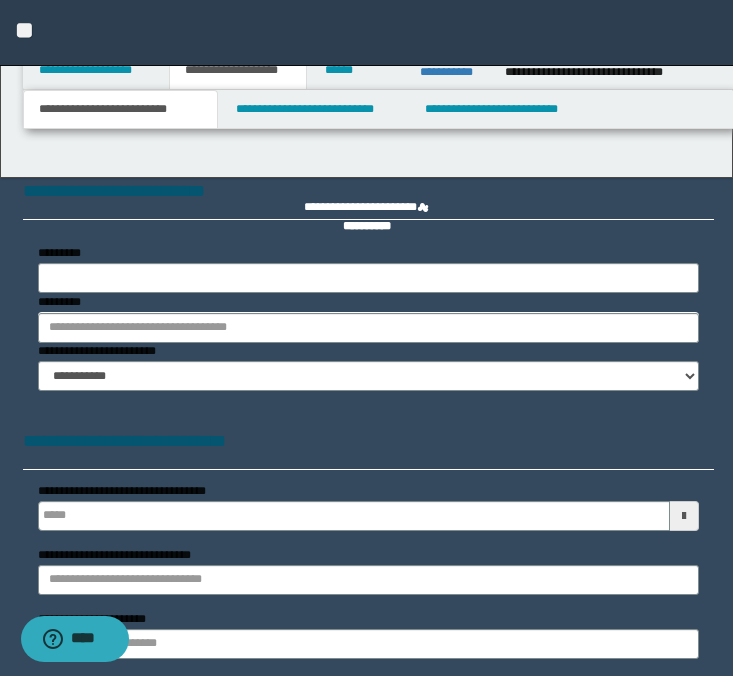 click at bounding box center [366, 338] 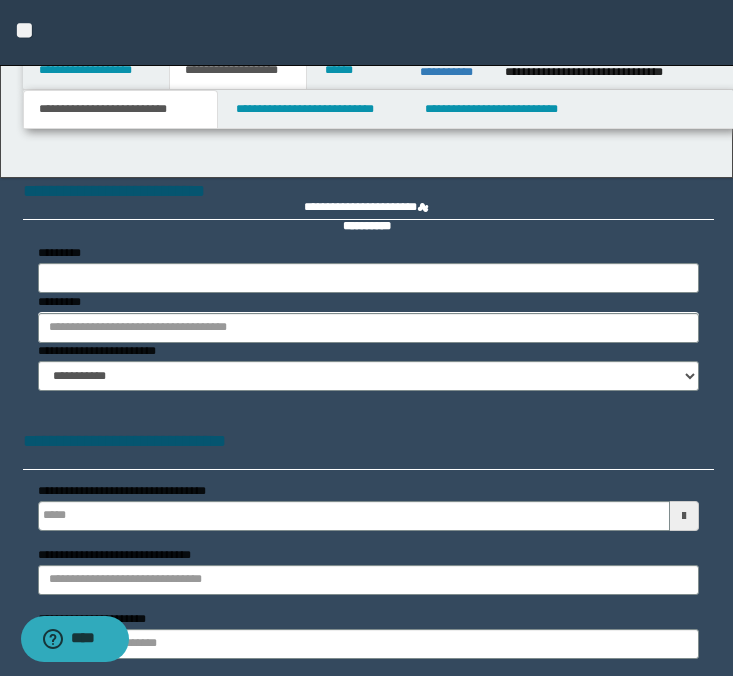type 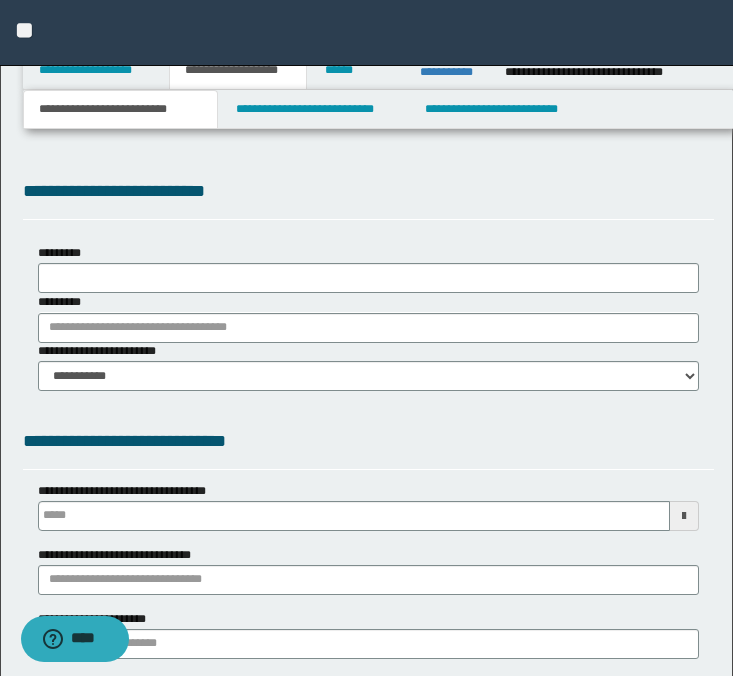select on "*" 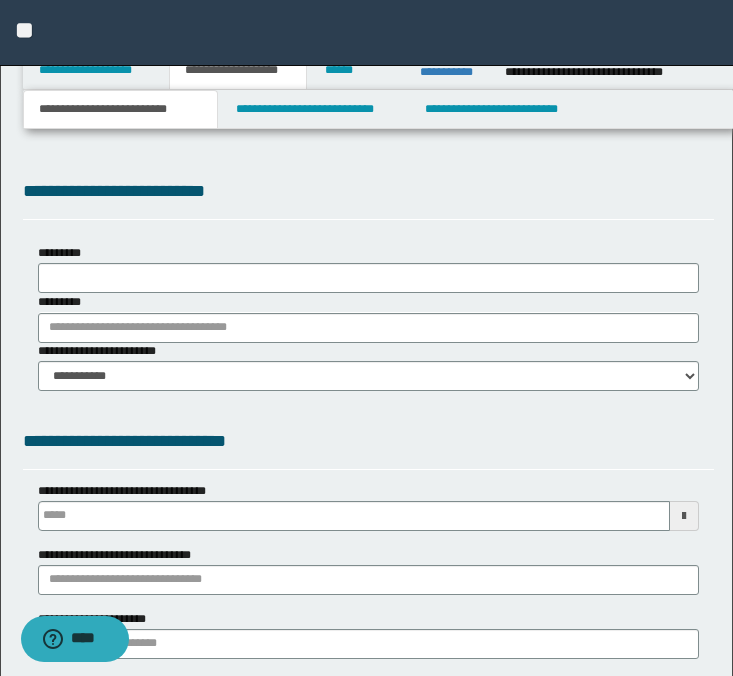type 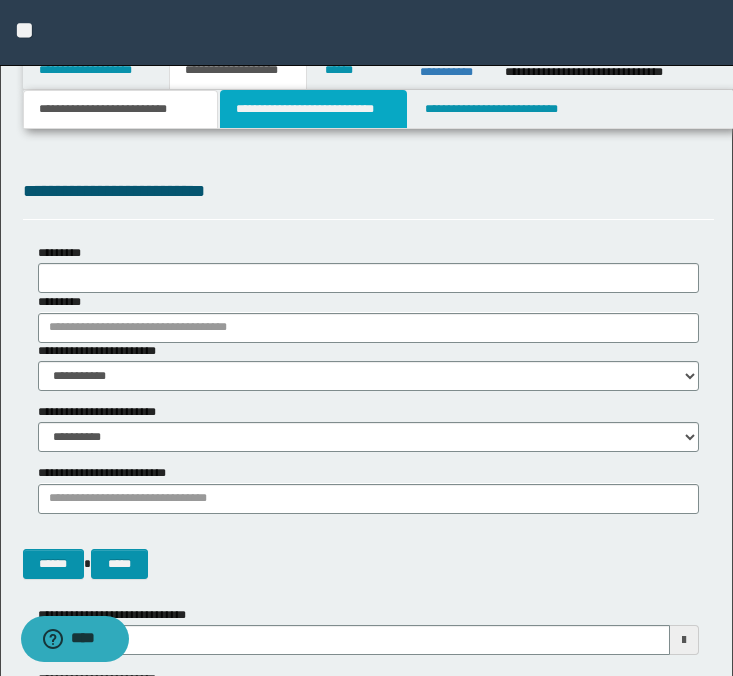 click on "**********" at bounding box center [314, 109] 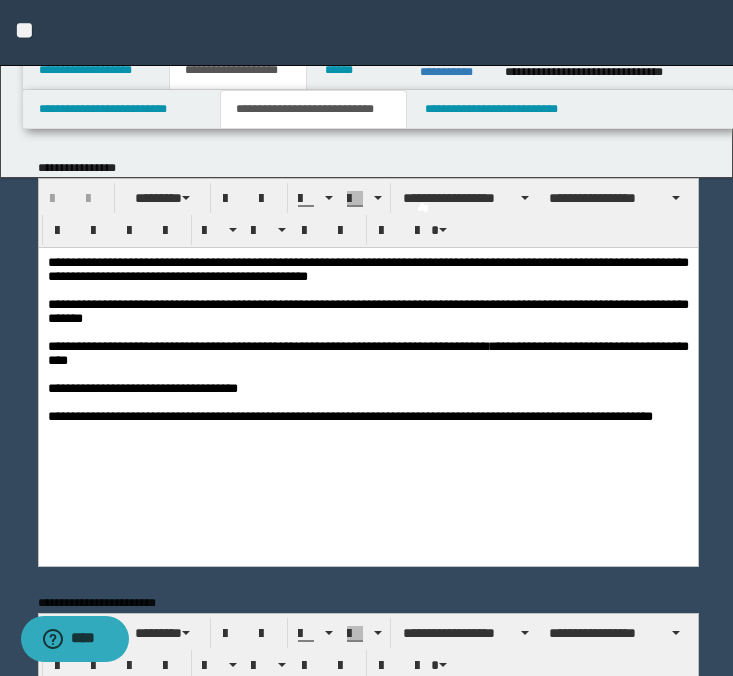 scroll, scrollTop: 0, scrollLeft: 0, axis: both 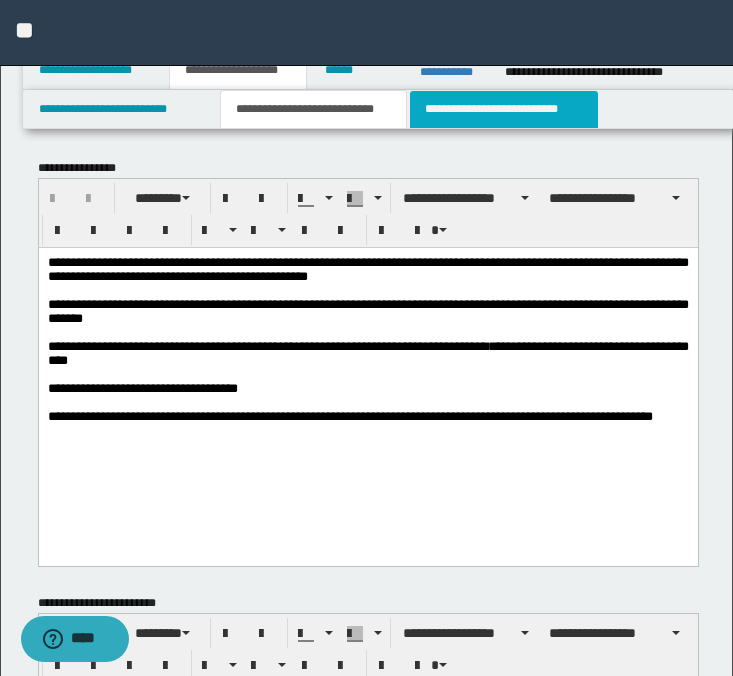 click on "**********" at bounding box center (504, 109) 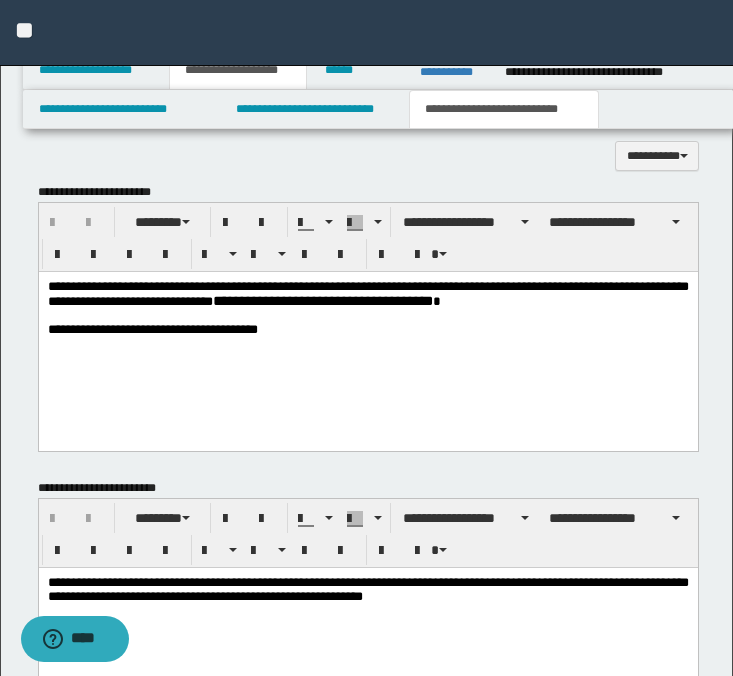scroll, scrollTop: 773, scrollLeft: 0, axis: vertical 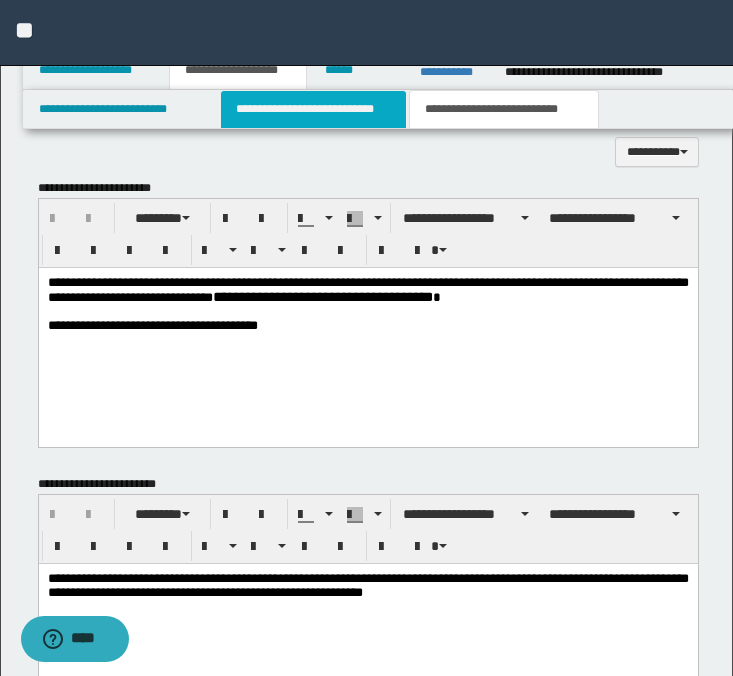 click on "**********" at bounding box center [314, 109] 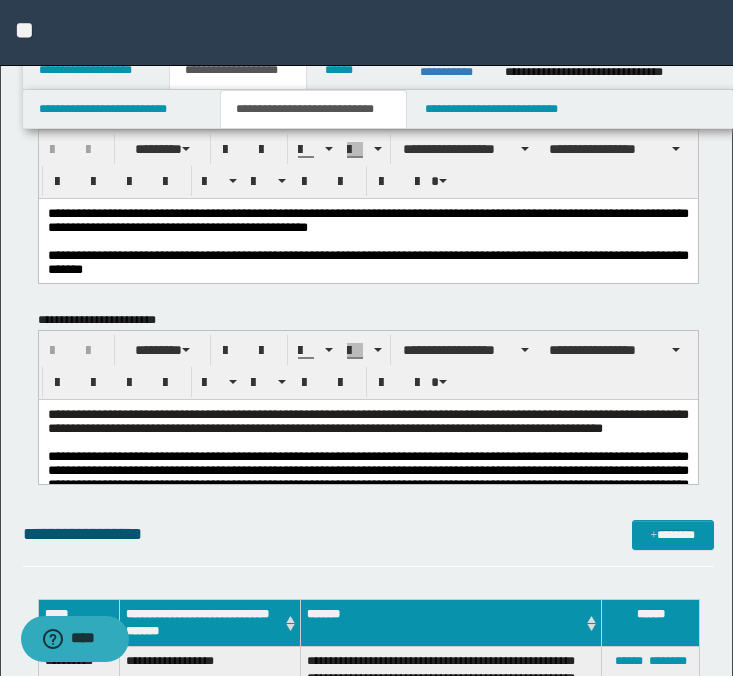 scroll, scrollTop: 0, scrollLeft: 0, axis: both 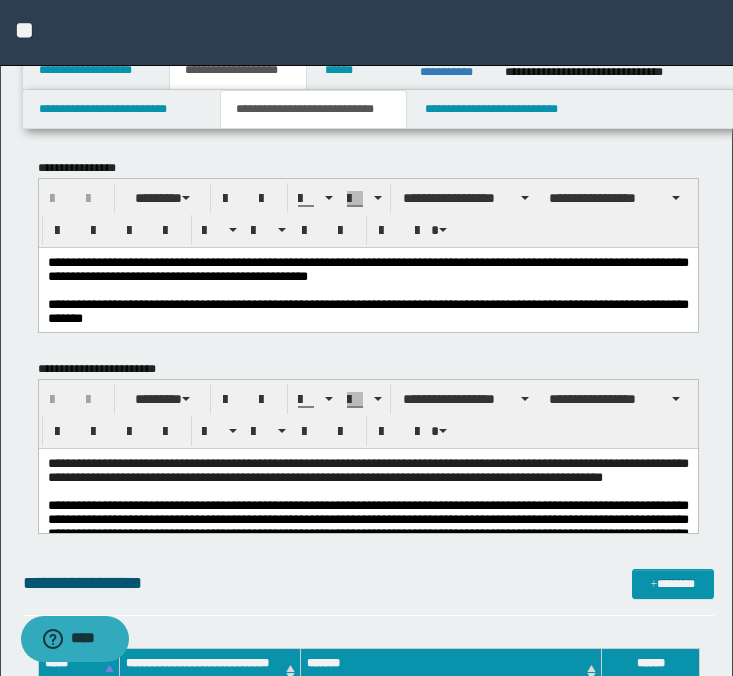 click on "**********" at bounding box center (367, 268) 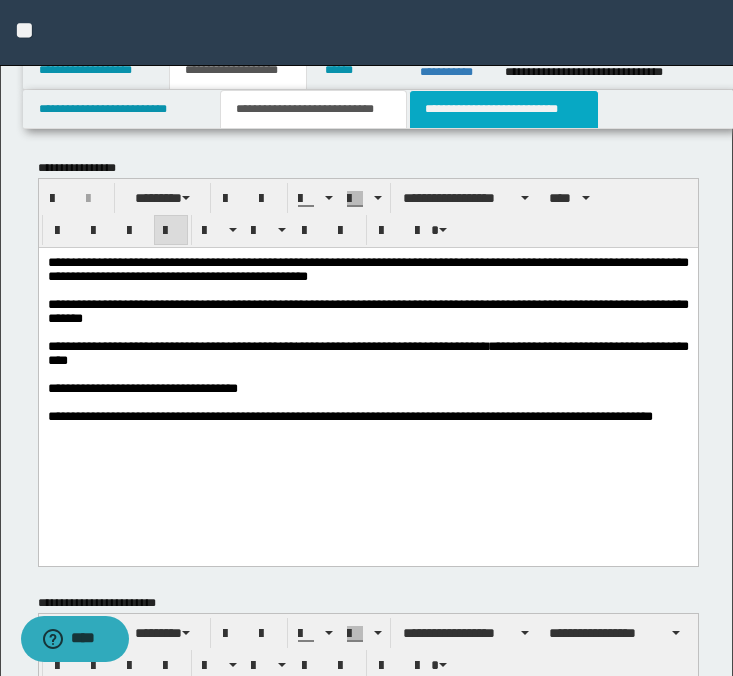 click on "**********" at bounding box center (504, 109) 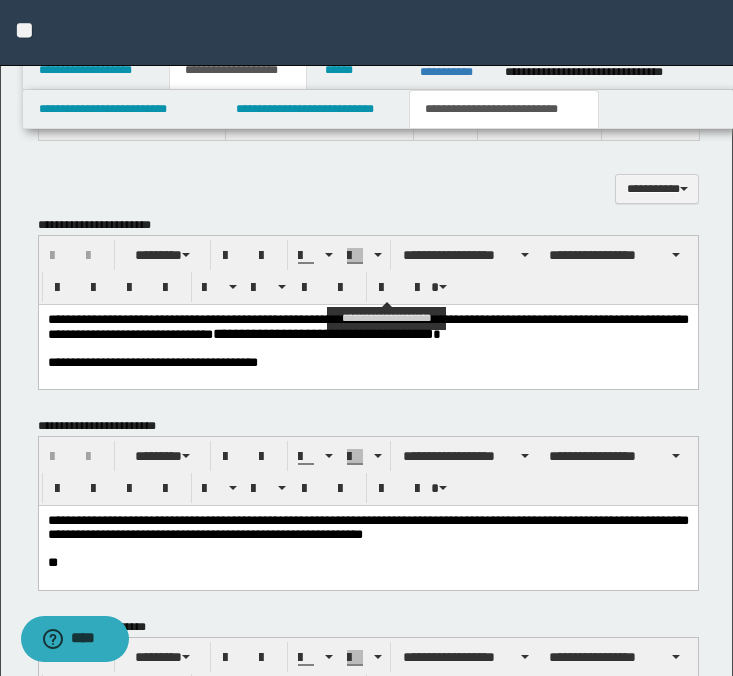 scroll, scrollTop: 625, scrollLeft: 0, axis: vertical 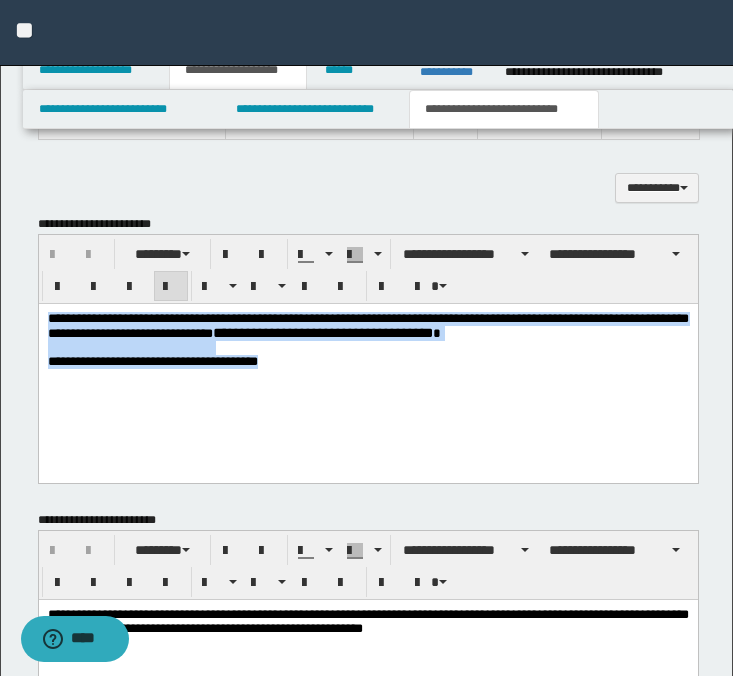 drag, startPoint x: 345, startPoint y: 374, endPoint x: -5, endPoint y: 259, distance: 368.40875 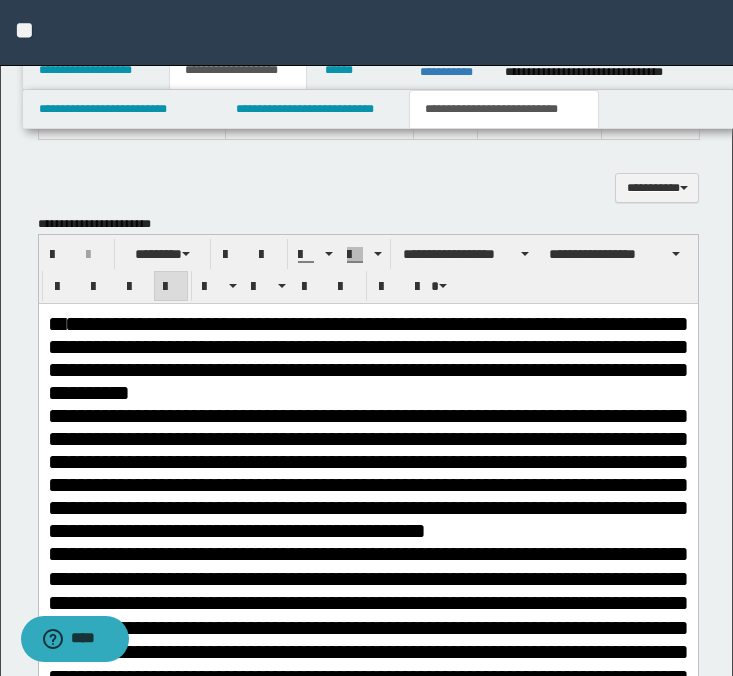 click on "*" at bounding box center [55, 323] 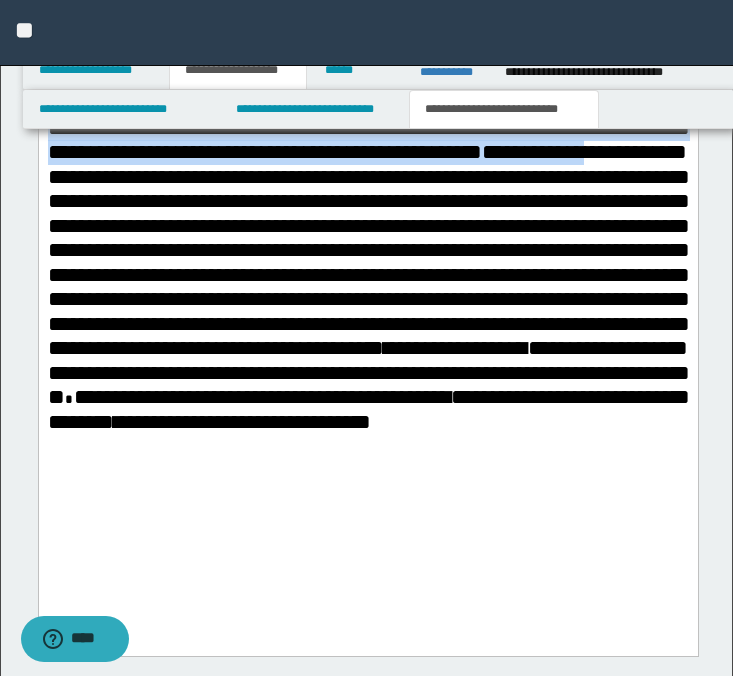 scroll, scrollTop: 1493, scrollLeft: 0, axis: vertical 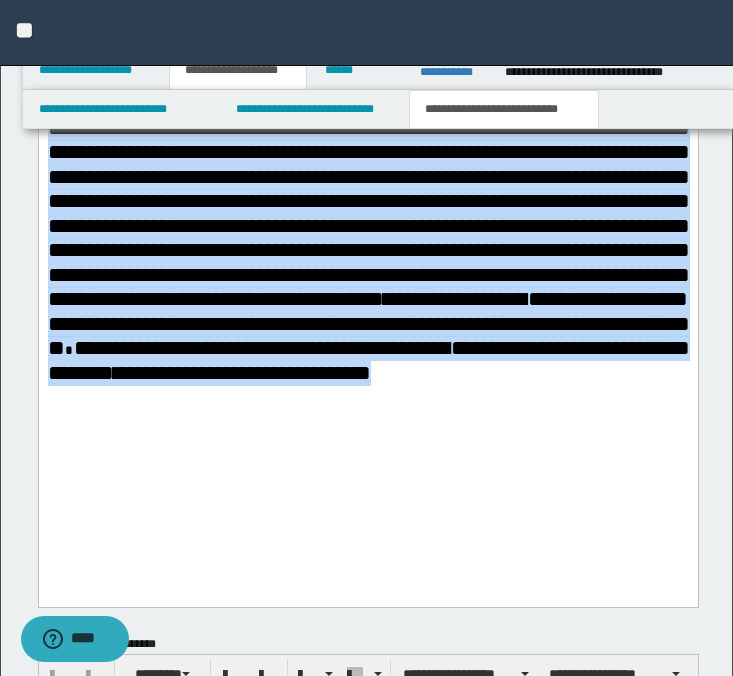drag, startPoint x: 48, startPoint y: -544, endPoint x: 457, endPoint y: 494, distance: 1115.6725 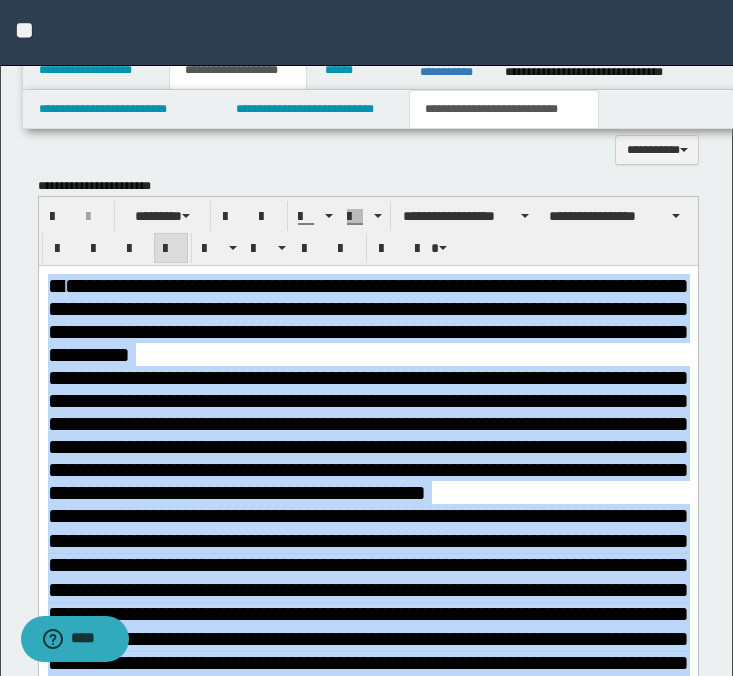 scroll, scrollTop: 582, scrollLeft: 0, axis: vertical 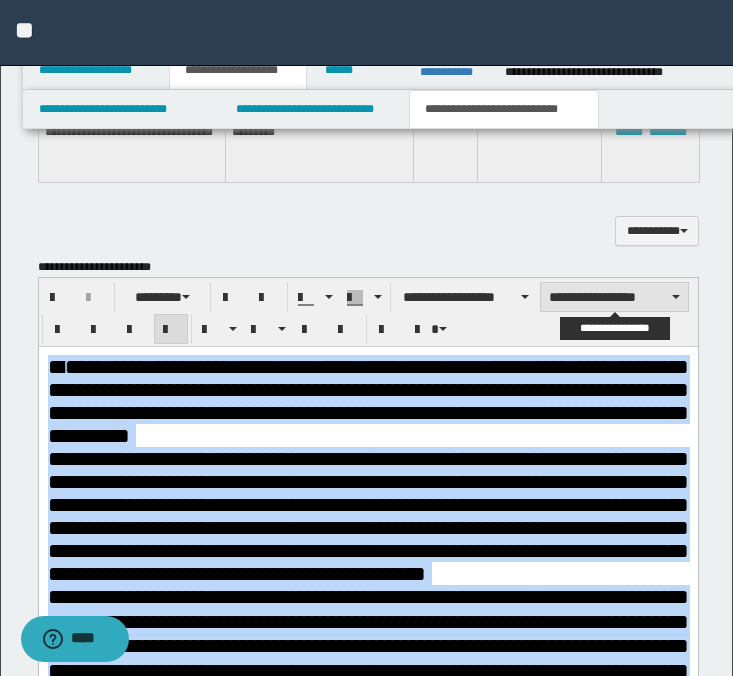 click on "**********" at bounding box center [614, 297] 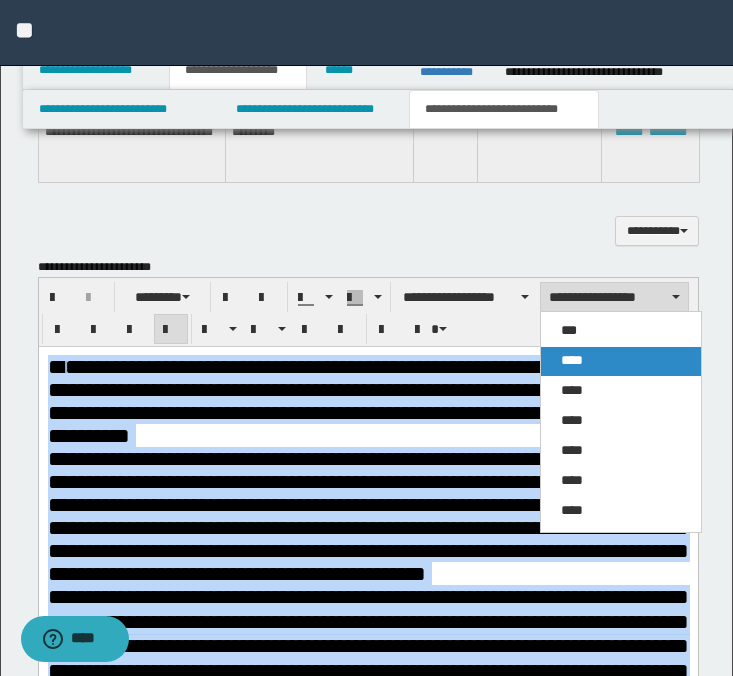 click on "****" at bounding box center [621, 361] 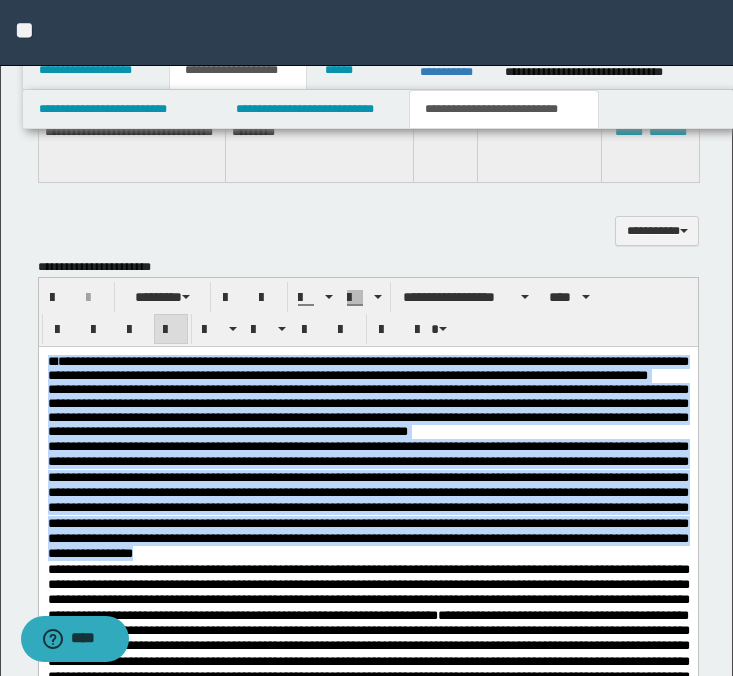 click on "**********" at bounding box center (367, 369) 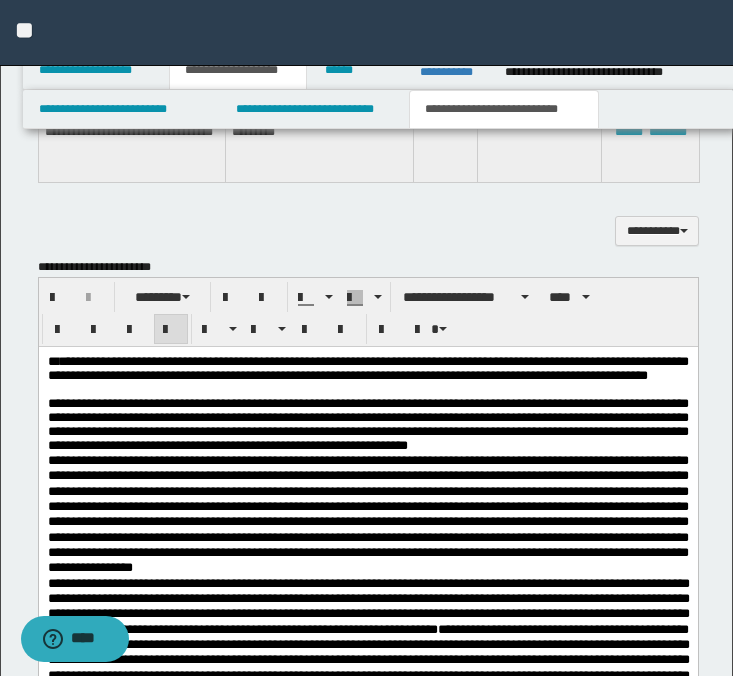 click on "**********" at bounding box center (367, 425) 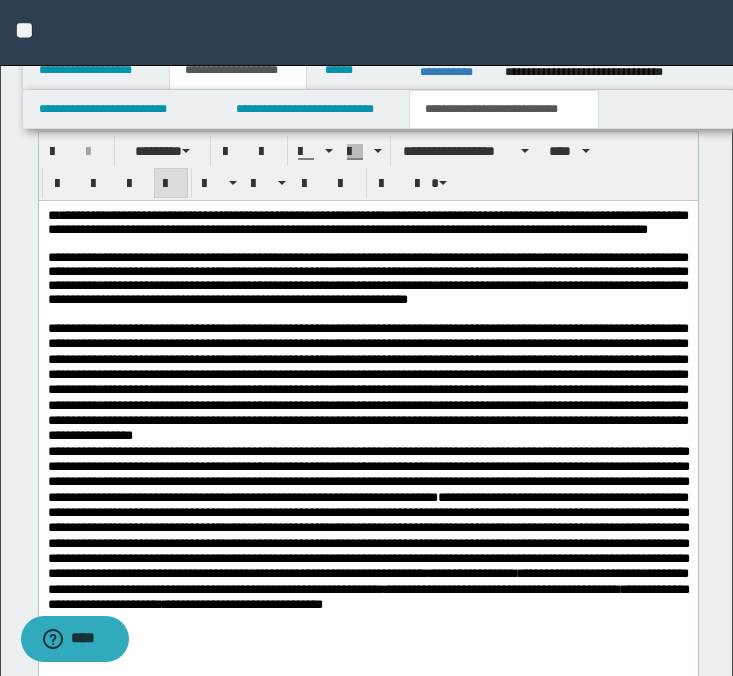 scroll, scrollTop: 744, scrollLeft: 0, axis: vertical 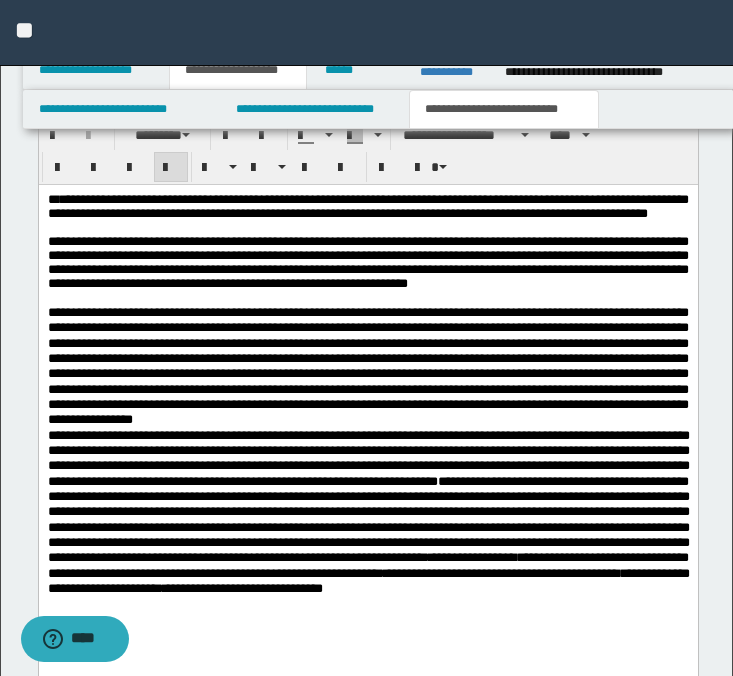 click on "**********" at bounding box center (367, 366) 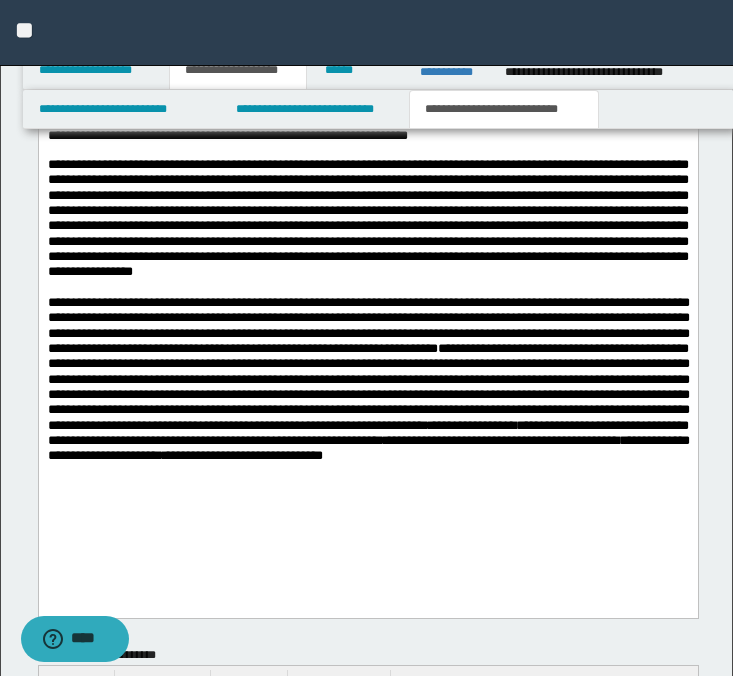 scroll, scrollTop: 896, scrollLeft: 0, axis: vertical 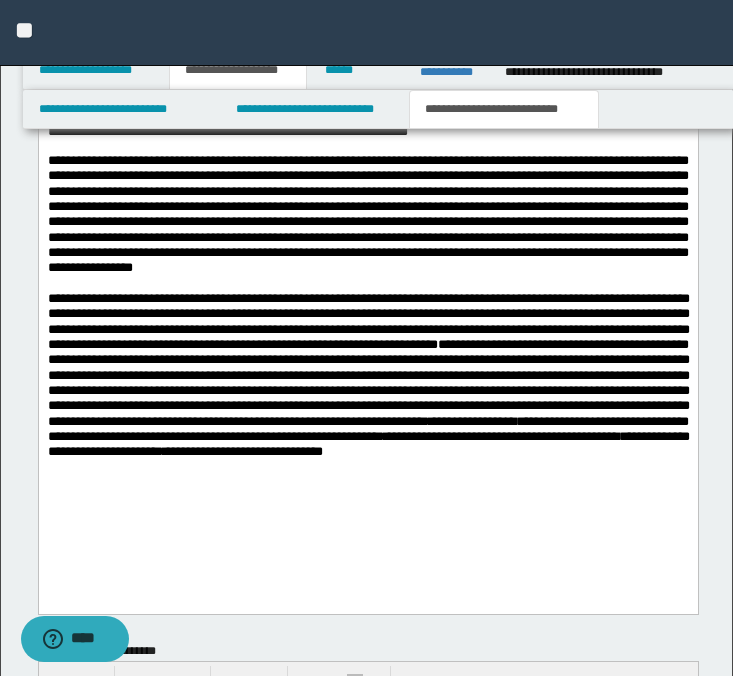 click on "**********" at bounding box center [368, 384] 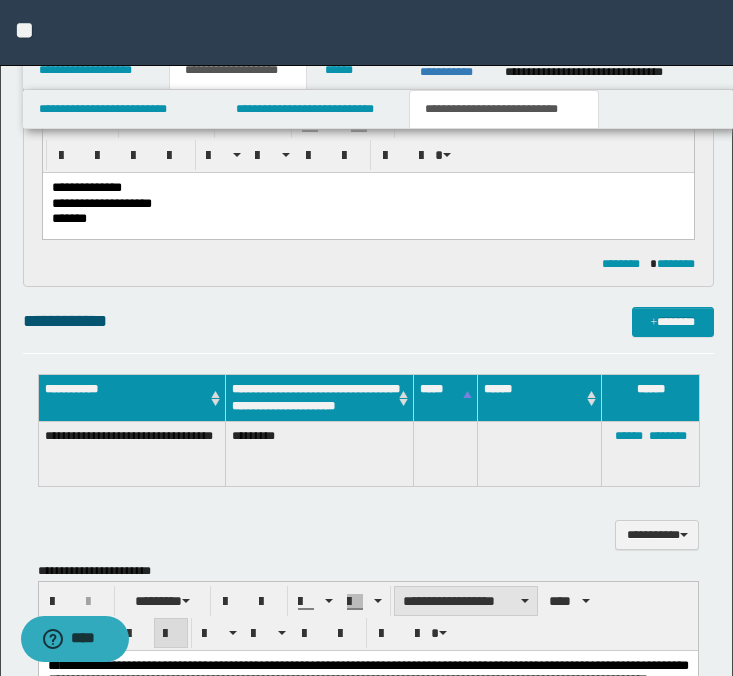 scroll, scrollTop: 212, scrollLeft: 0, axis: vertical 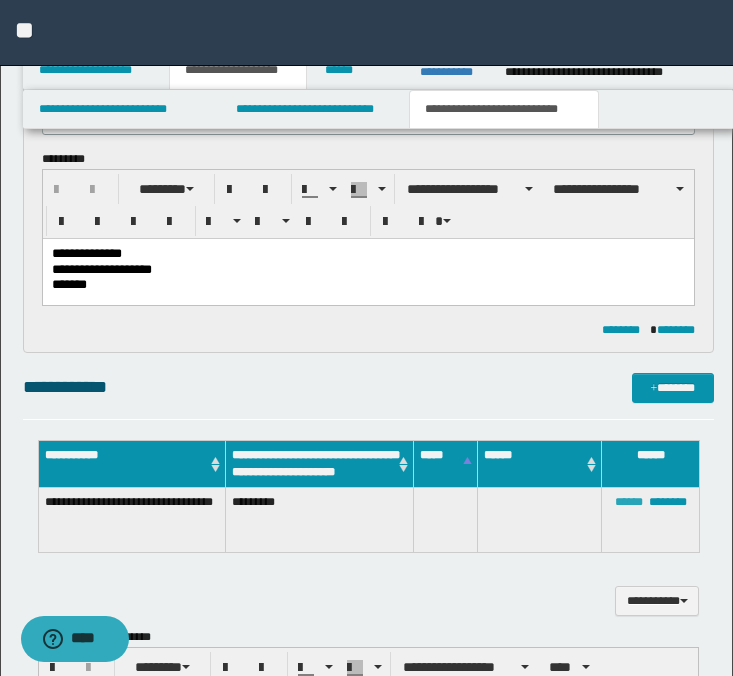 click on "******" at bounding box center [629, 502] 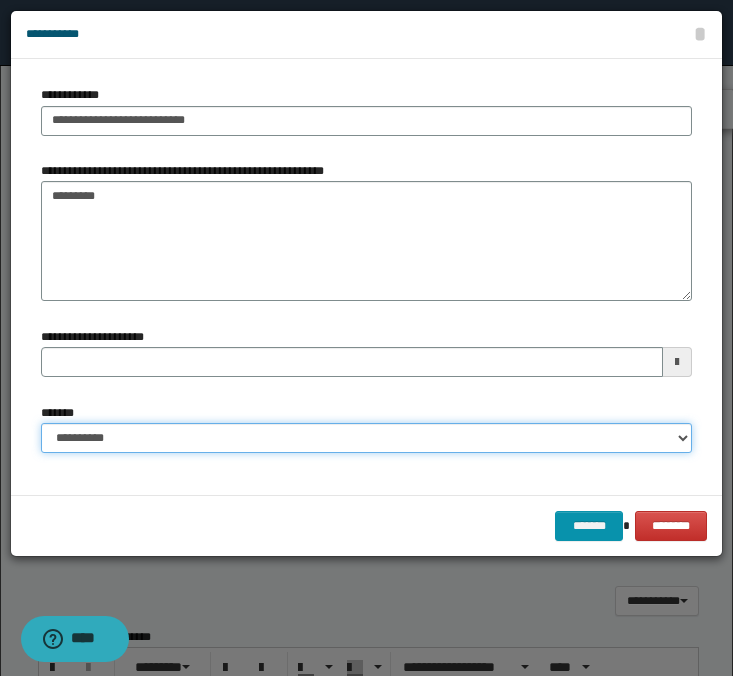 click on "**********" at bounding box center (366, 438) 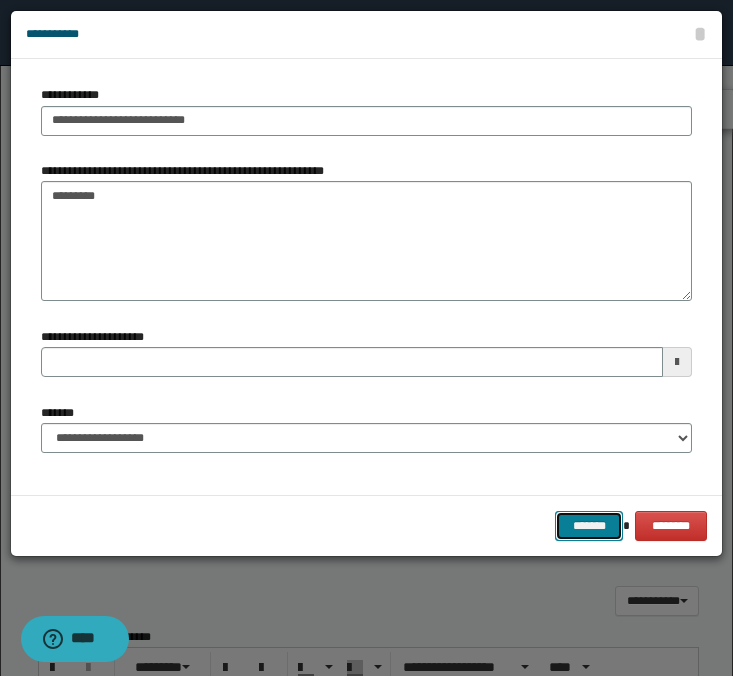click on "*******" at bounding box center (589, 526) 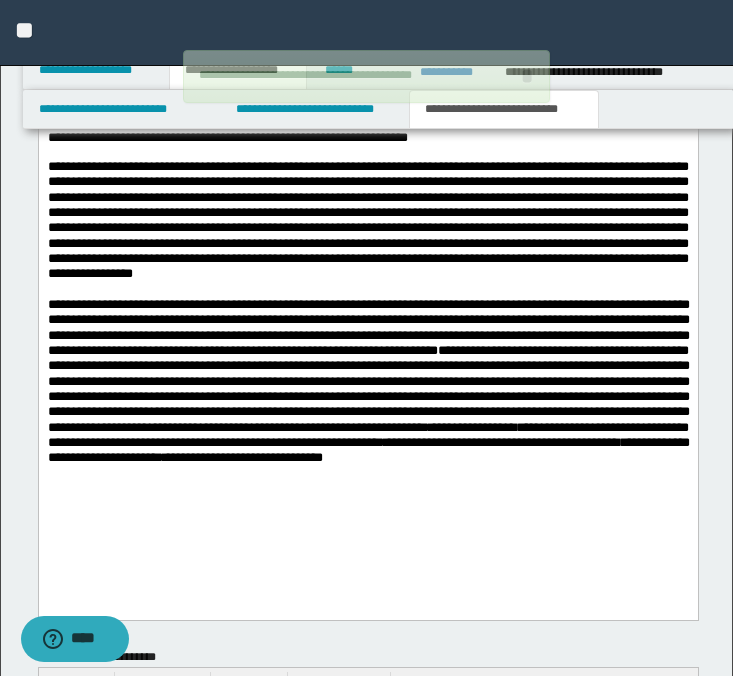 scroll, scrollTop: 679, scrollLeft: 0, axis: vertical 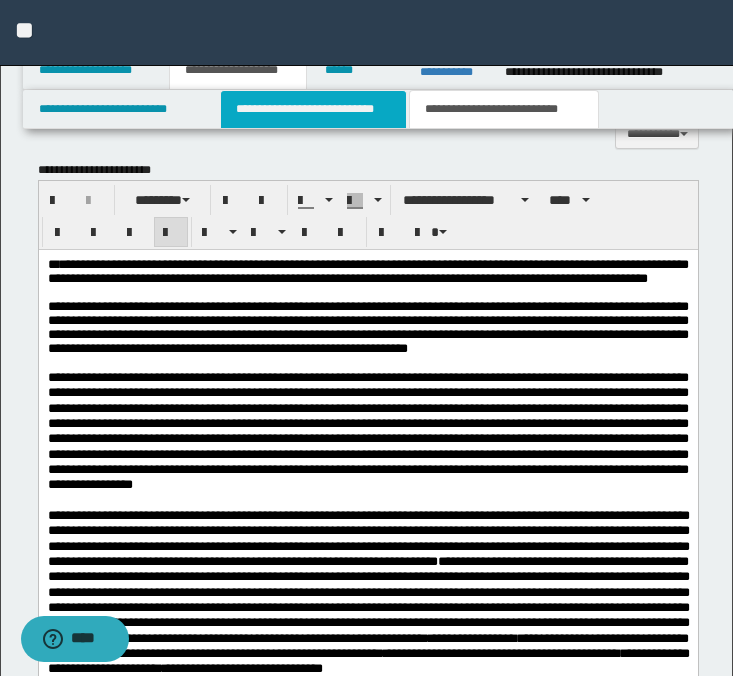 click on "**********" at bounding box center (314, 109) 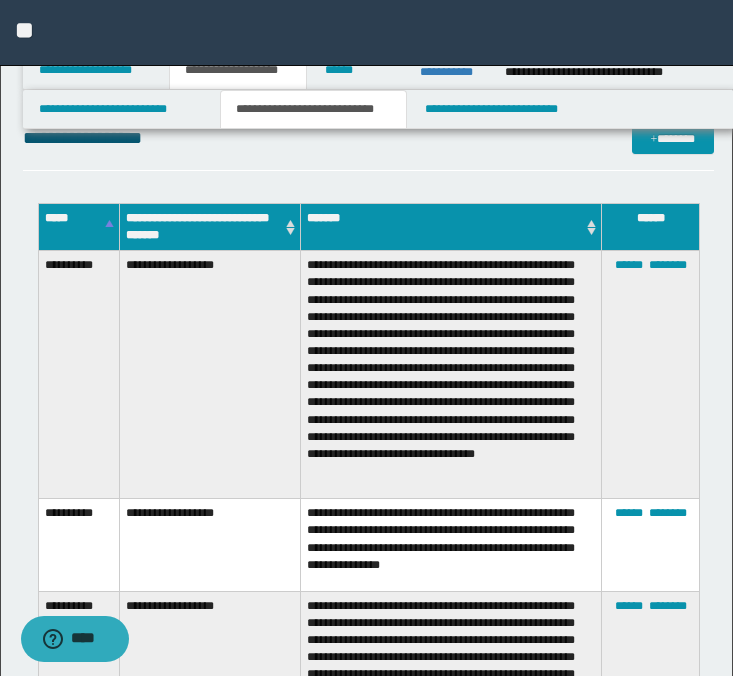 click on "**********" at bounding box center [368, 138] 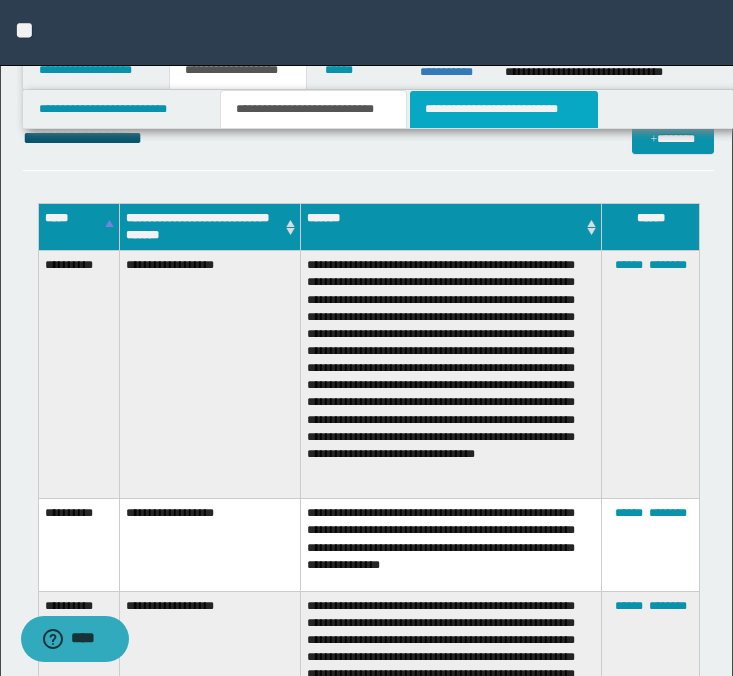 click on "**********" at bounding box center [504, 109] 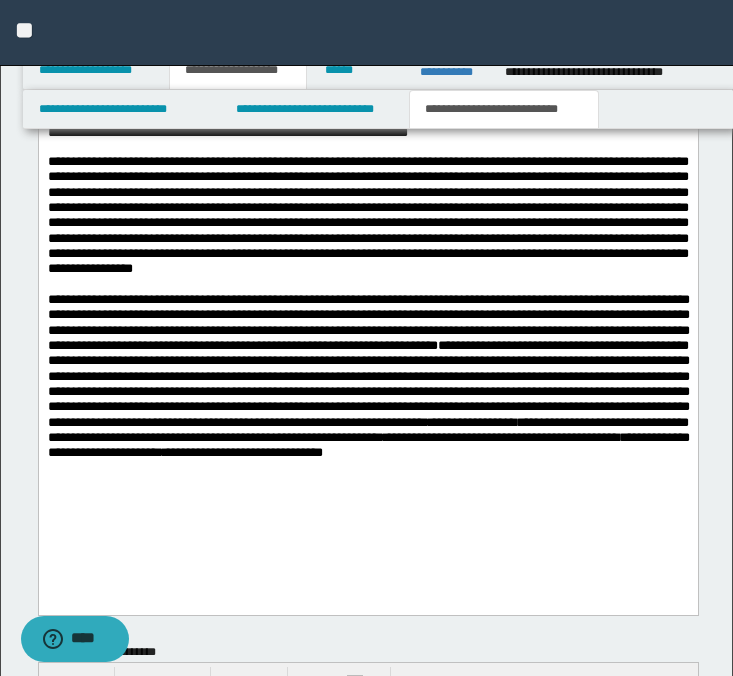 scroll, scrollTop: 892, scrollLeft: 0, axis: vertical 